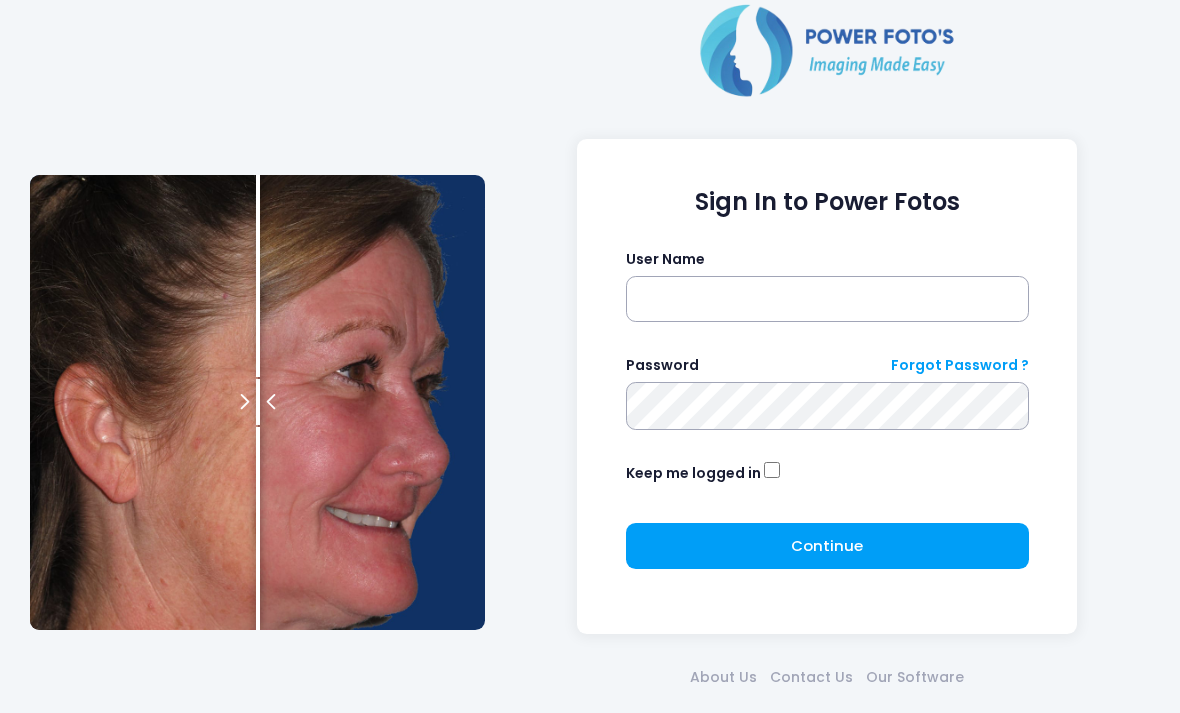 scroll, scrollTop: 0, scrollLeft: 0, axis: both 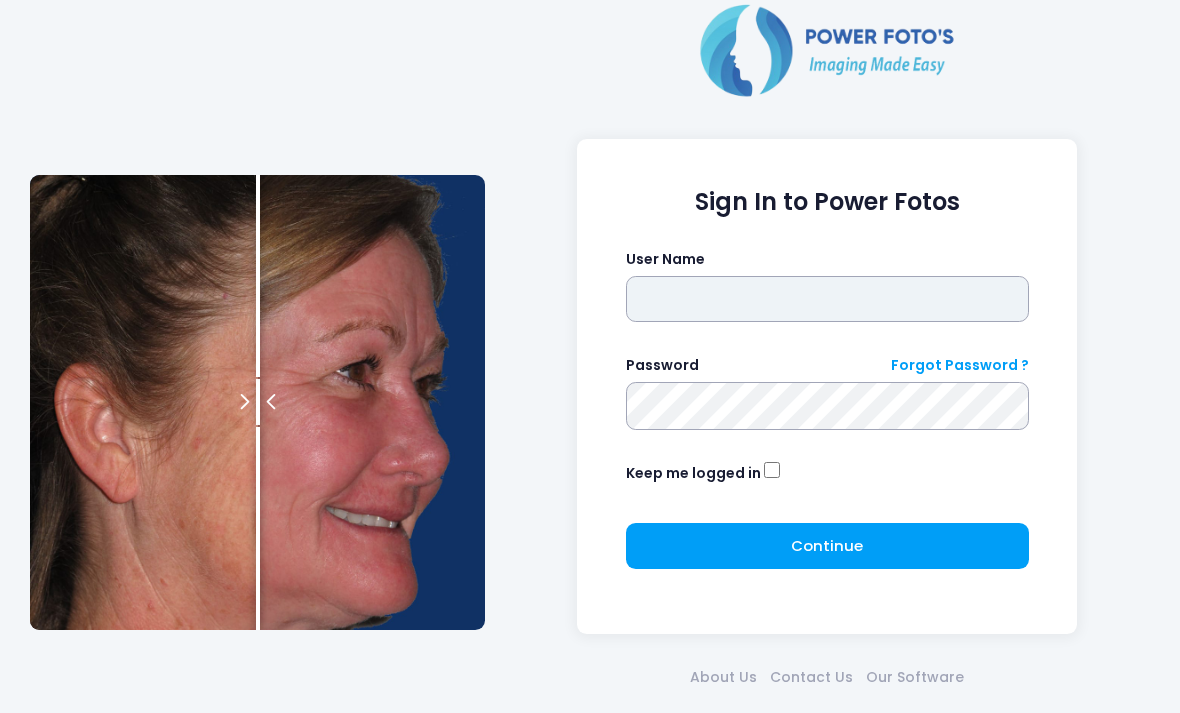 type on "*******" 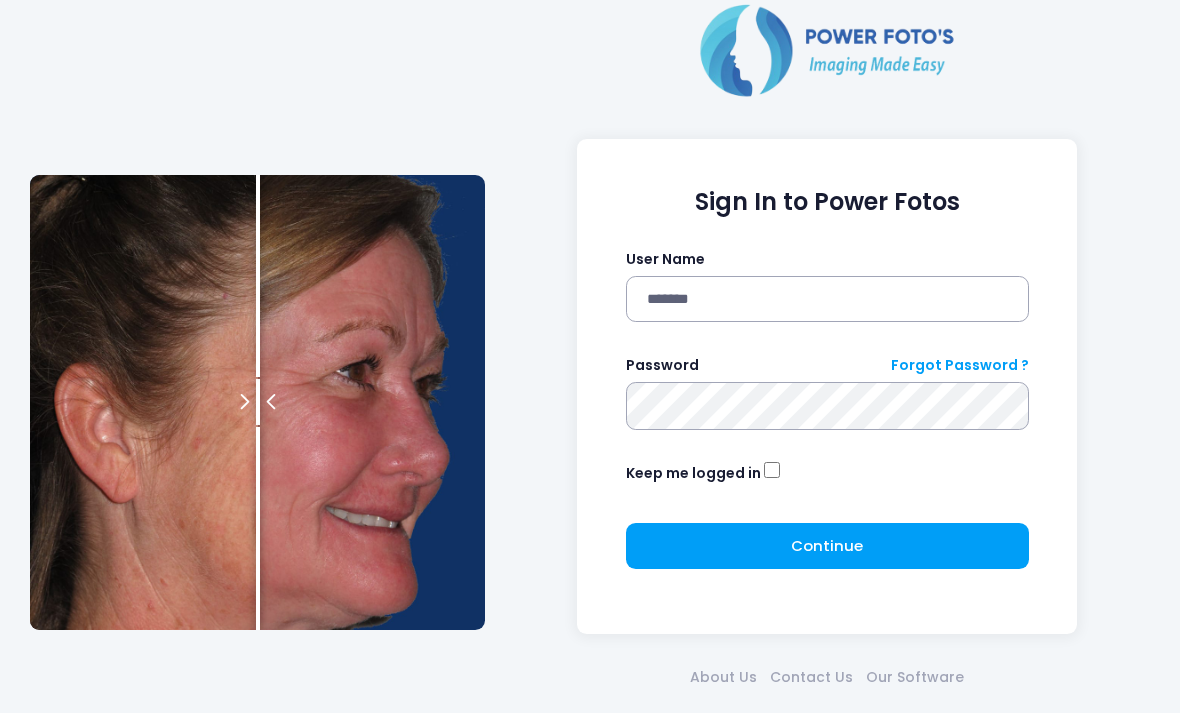 click at bounding box center (0, 0) 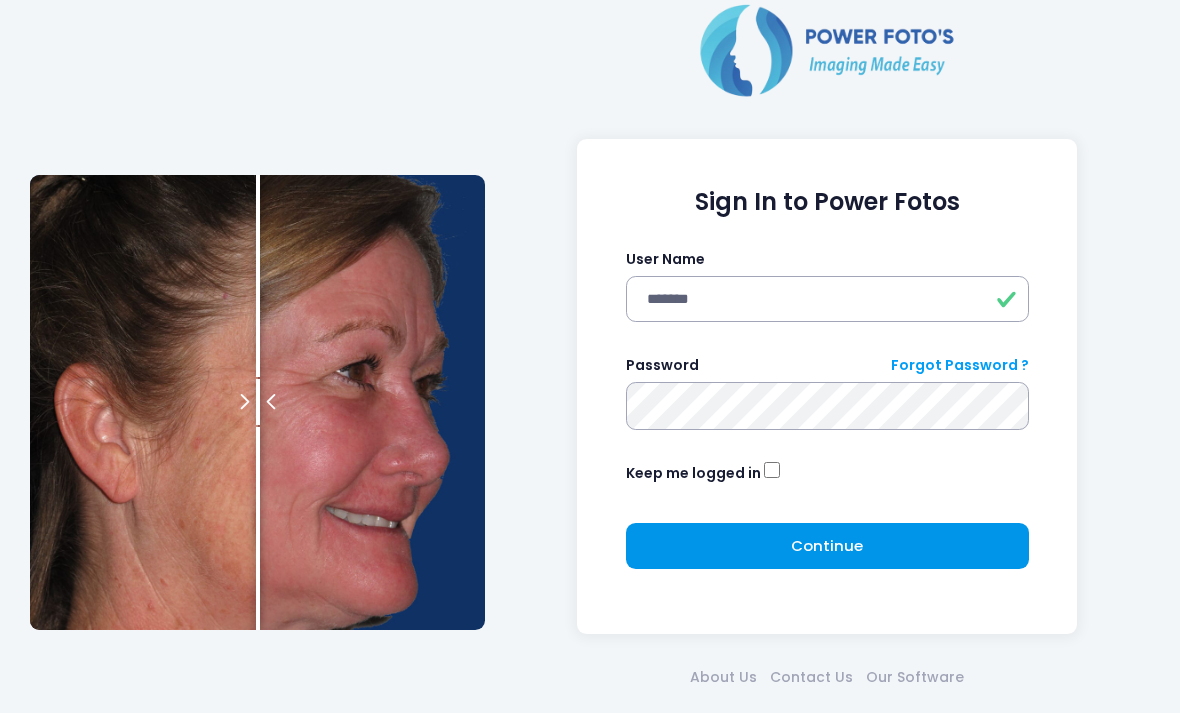 click on "Continue
Please wait..." at bounding box center (827, 546) 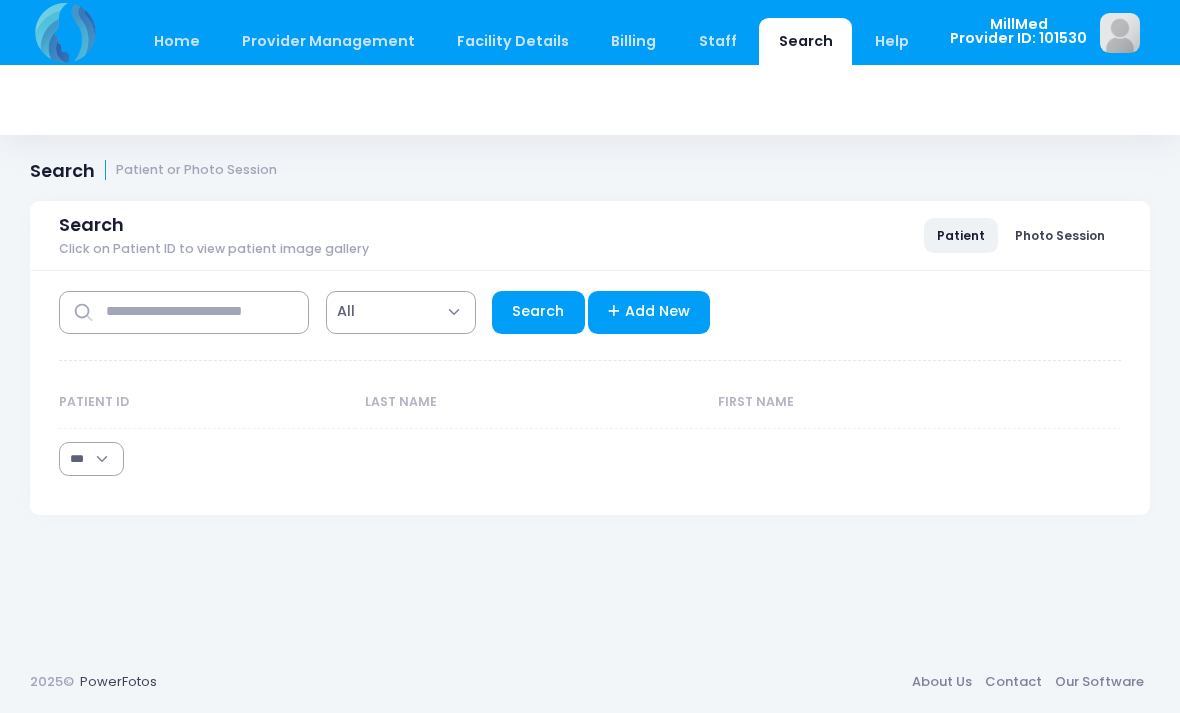 select on "***" 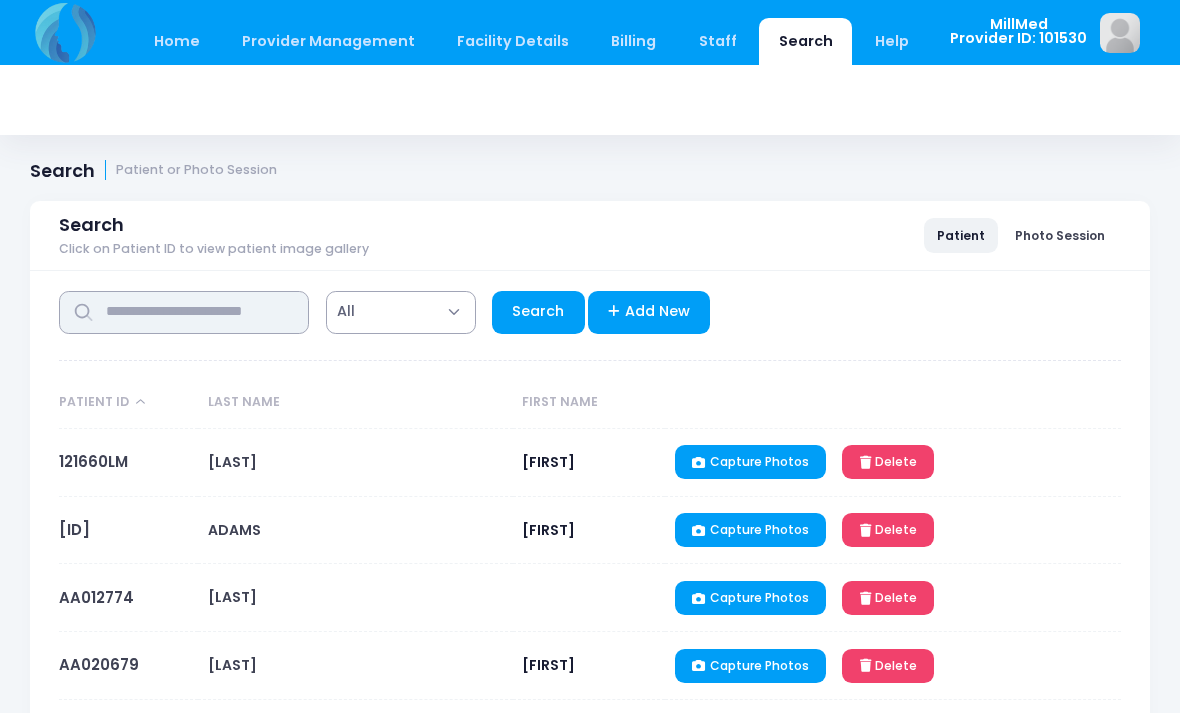 click at bounding box center [184, 312] 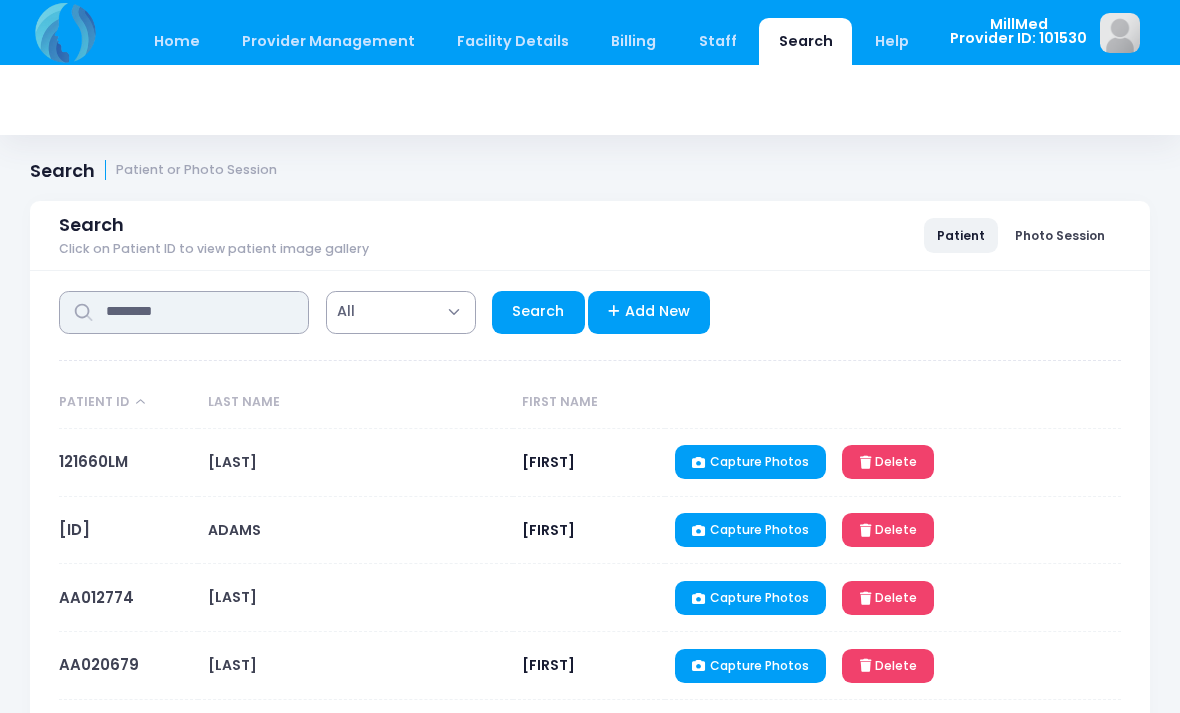 type on "********" 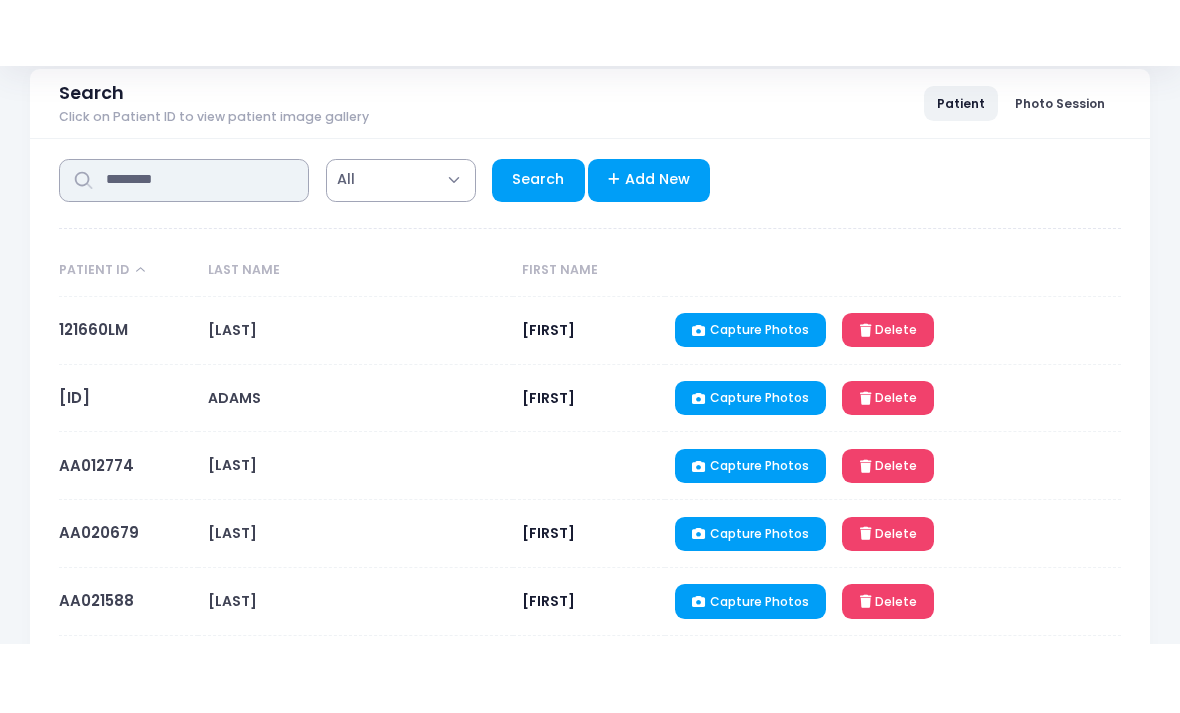 scroll, scrollTop: 70, scrollLeft: 0, axis: vertical 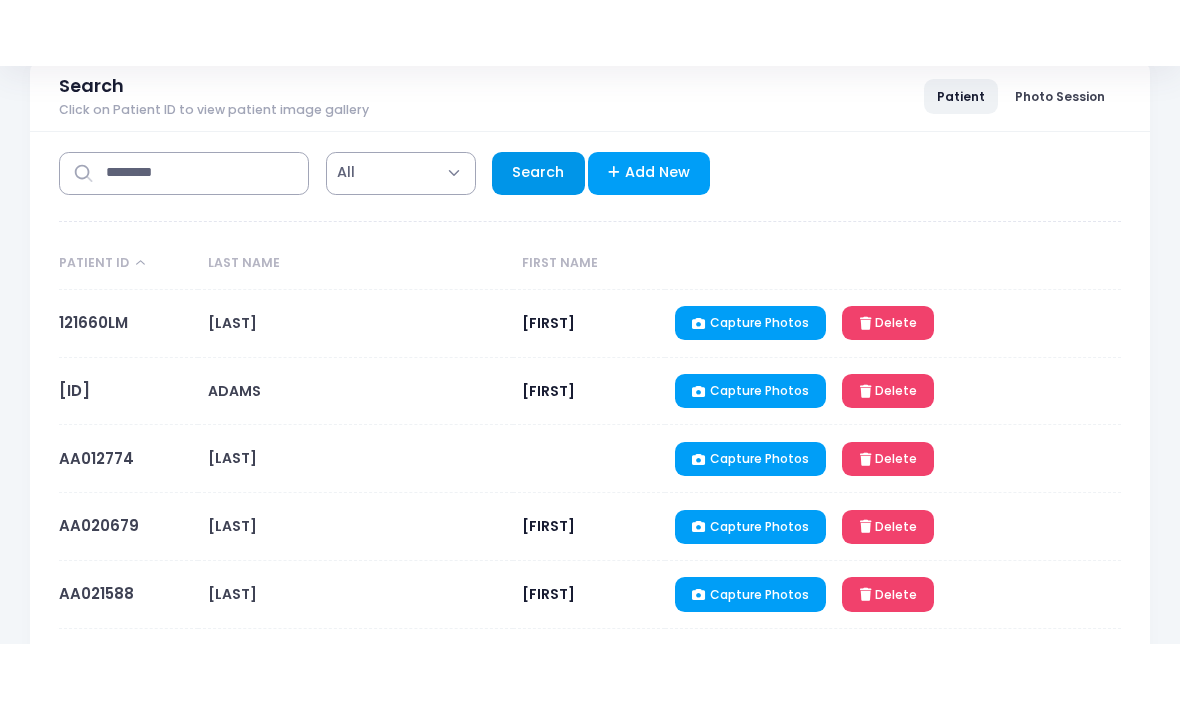 click on "Search" at bounding box center (538, 242) 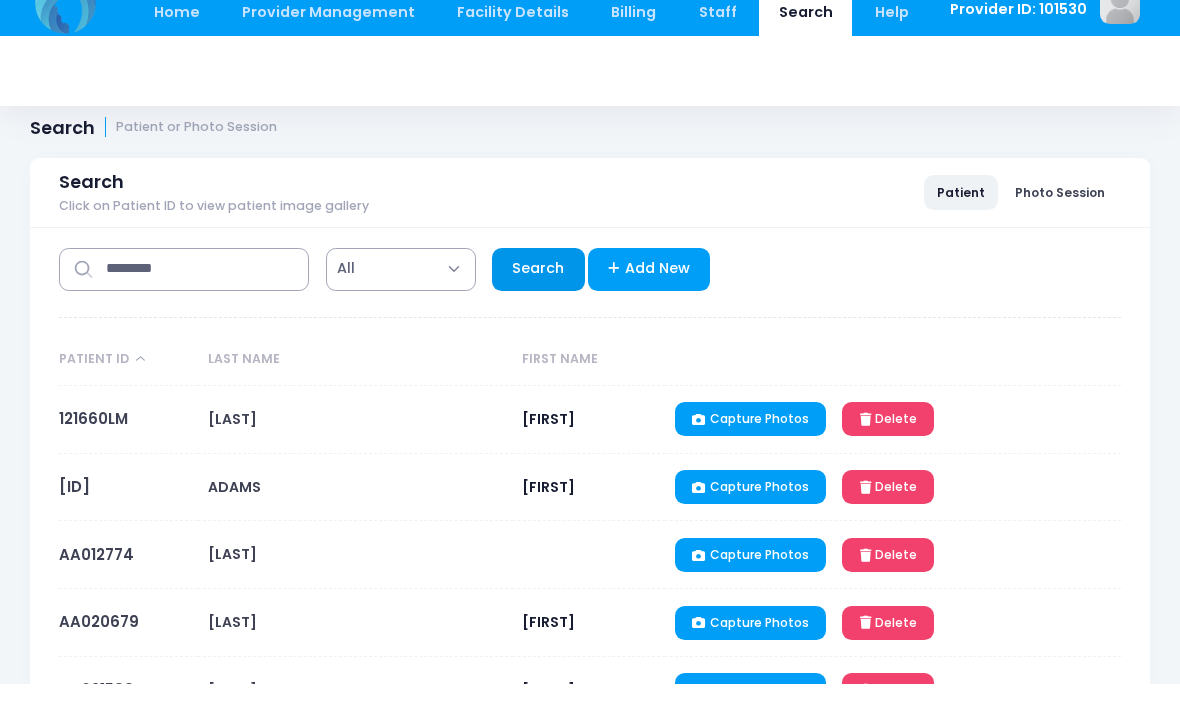 select on "***" 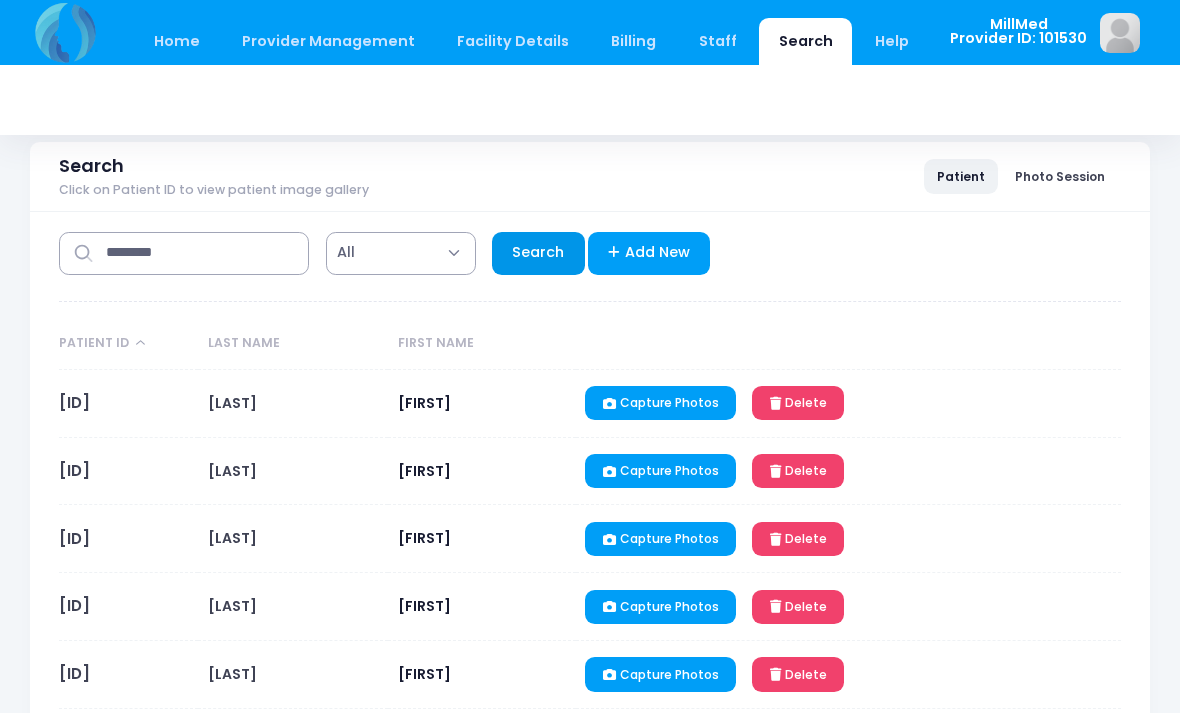 scroll, scrollTop: 79, scrollLeft: 0, axis: vertical 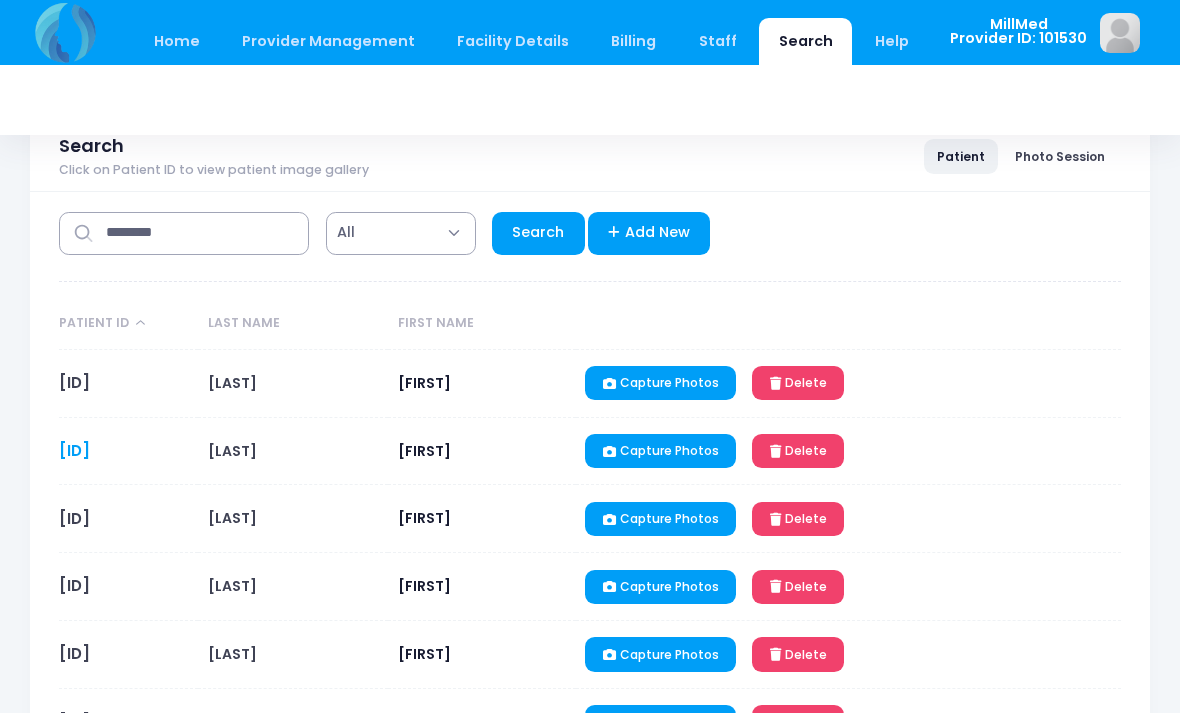 click on "JM041900" at bounding box center (74, 450) 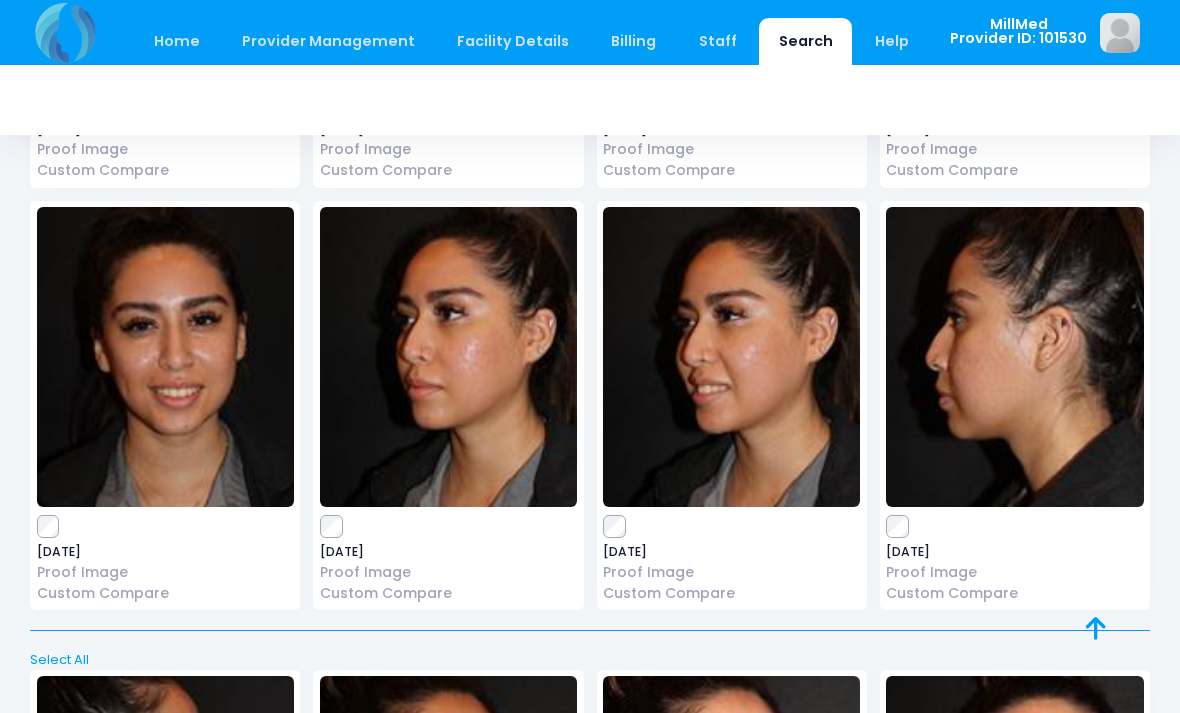 scroll, scrollTop: 488, scrollLeft: 0, axis: vertical 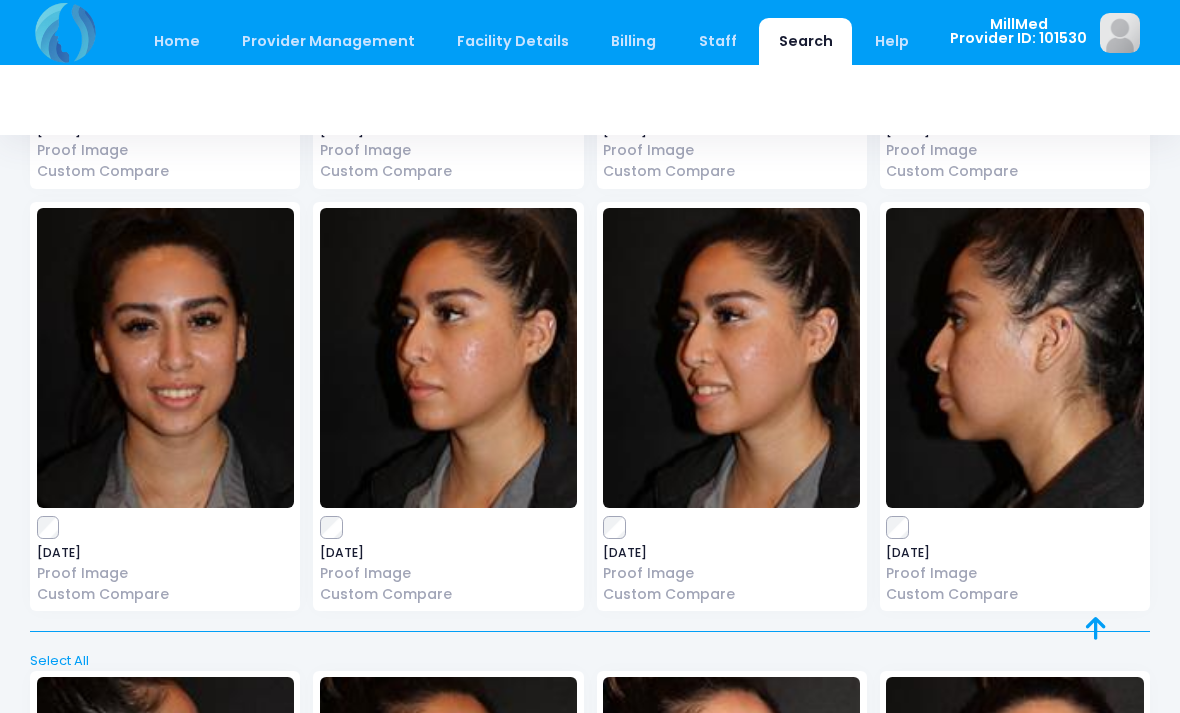click at bounding box center (1014, 358) 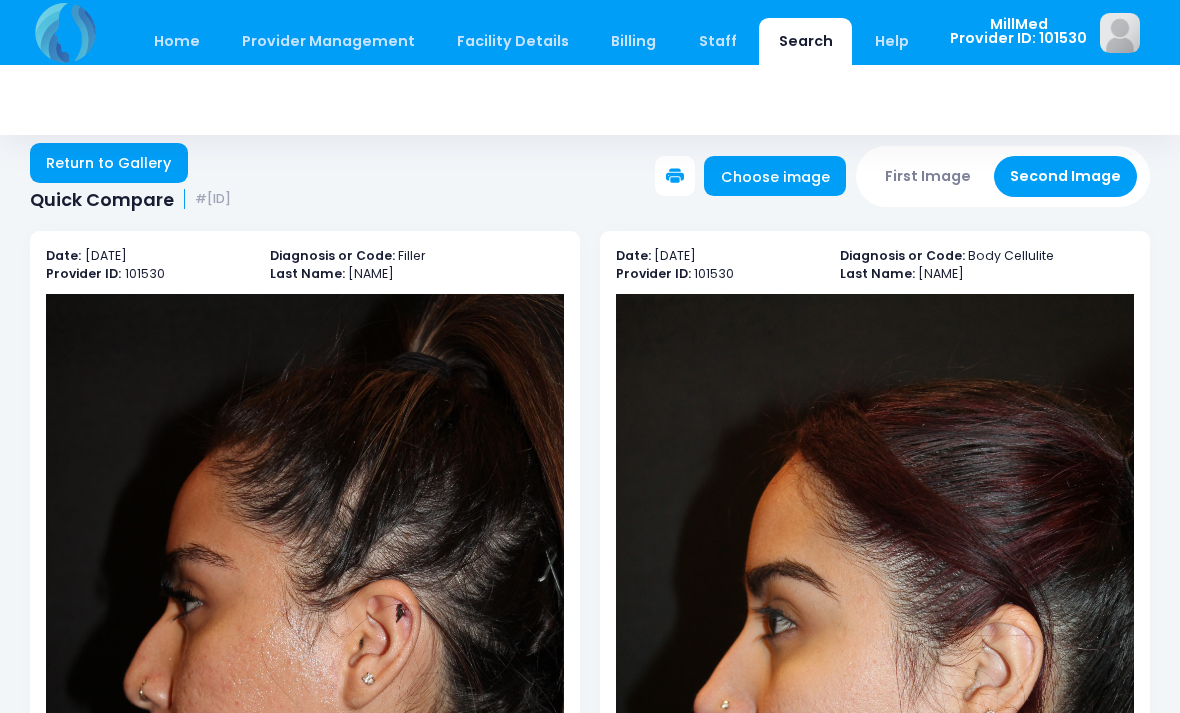 scroll, scrollTop: 0, scrollLeft: 0, axis: both 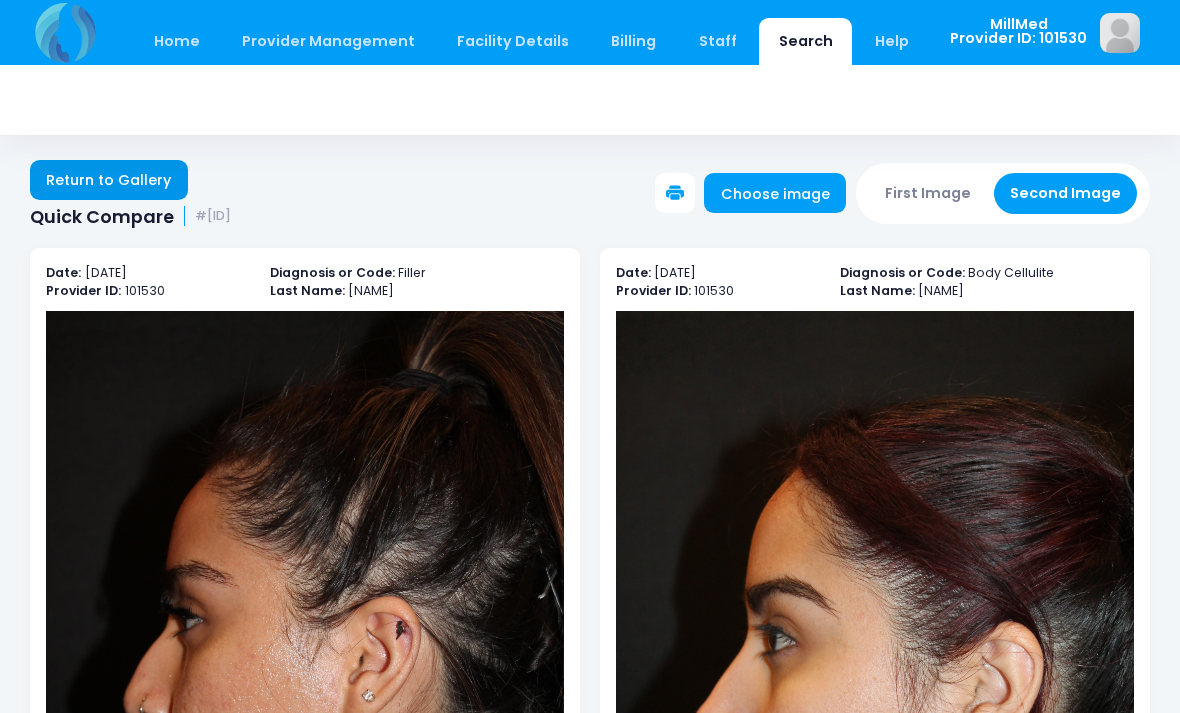 click on "Return to Gallery" at bounding box center [109, 180] 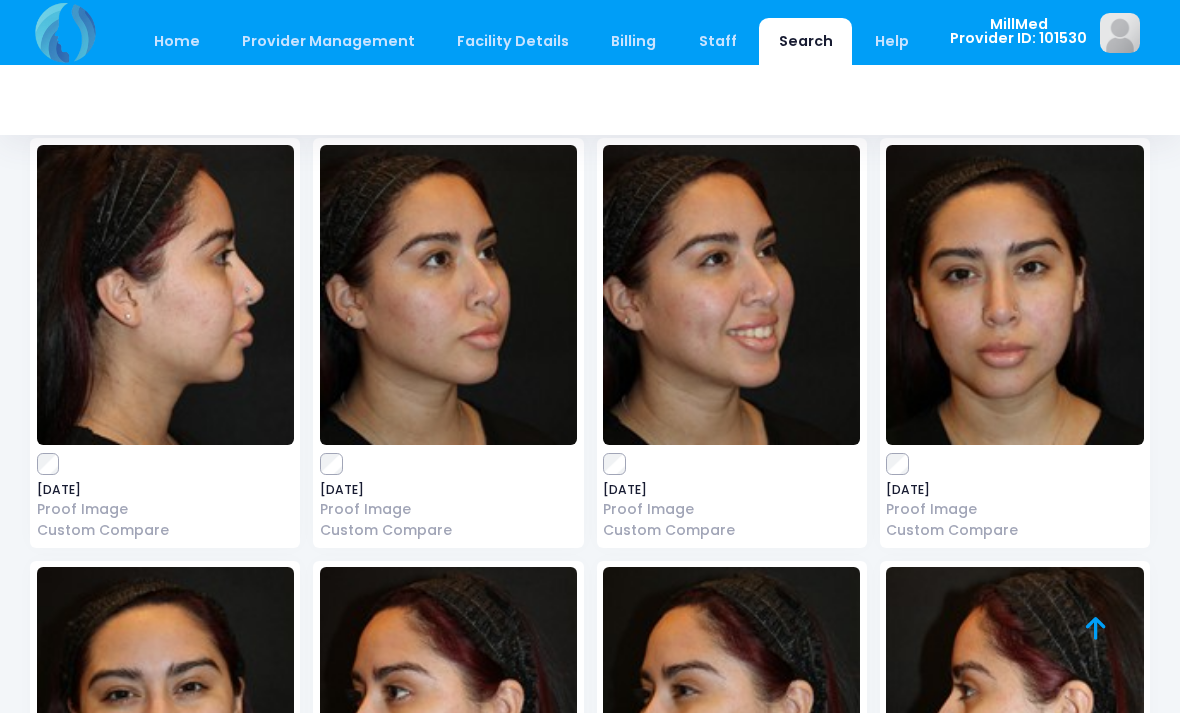 scroll, scrollTop: 17790, scrollLeft: 0, axis: vertical 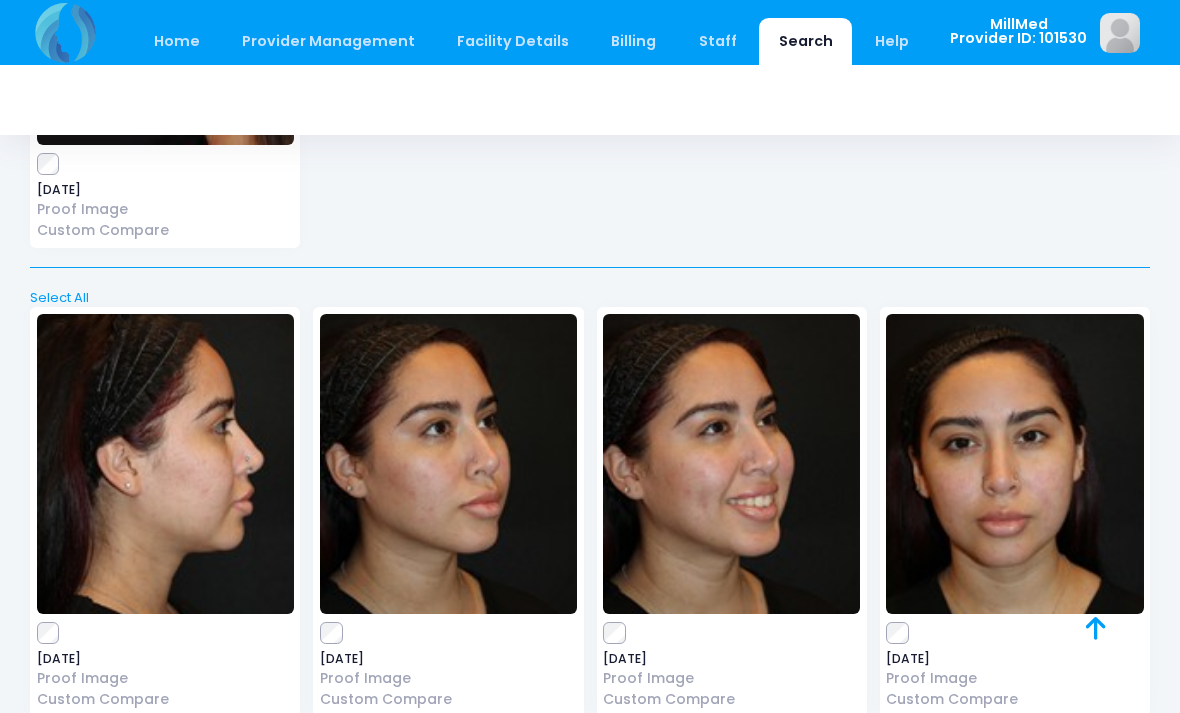 click on "Search" at bounding box center [805, 41] 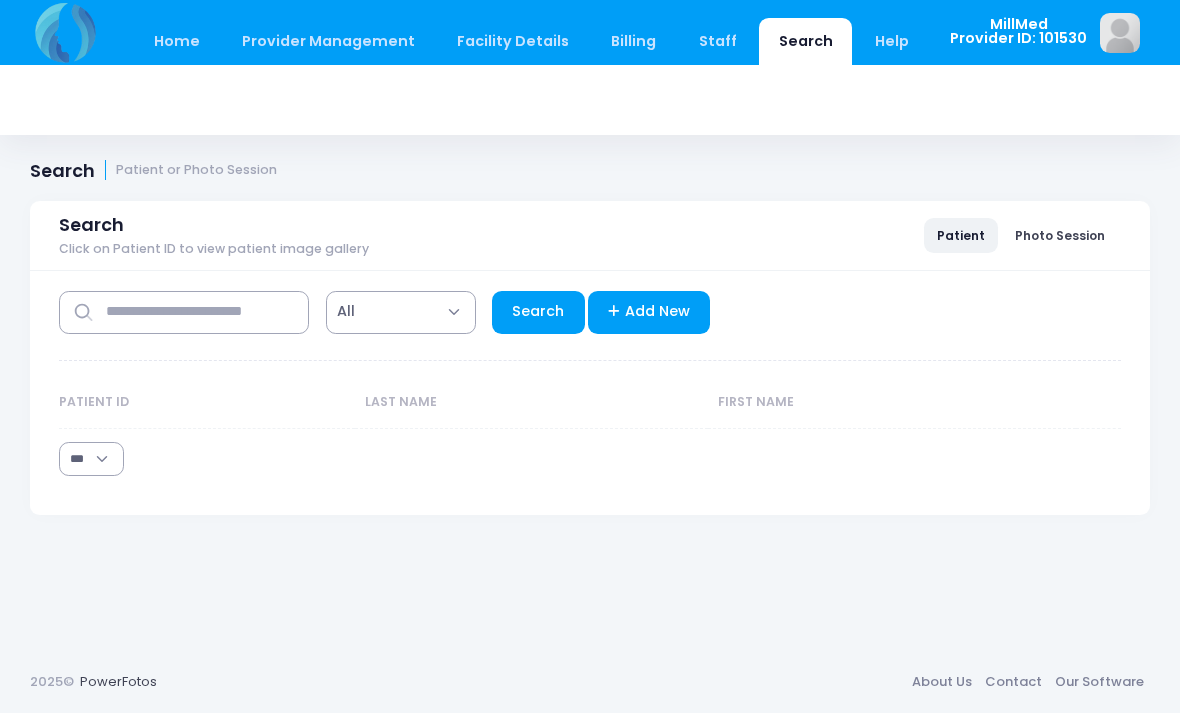 select on "***" 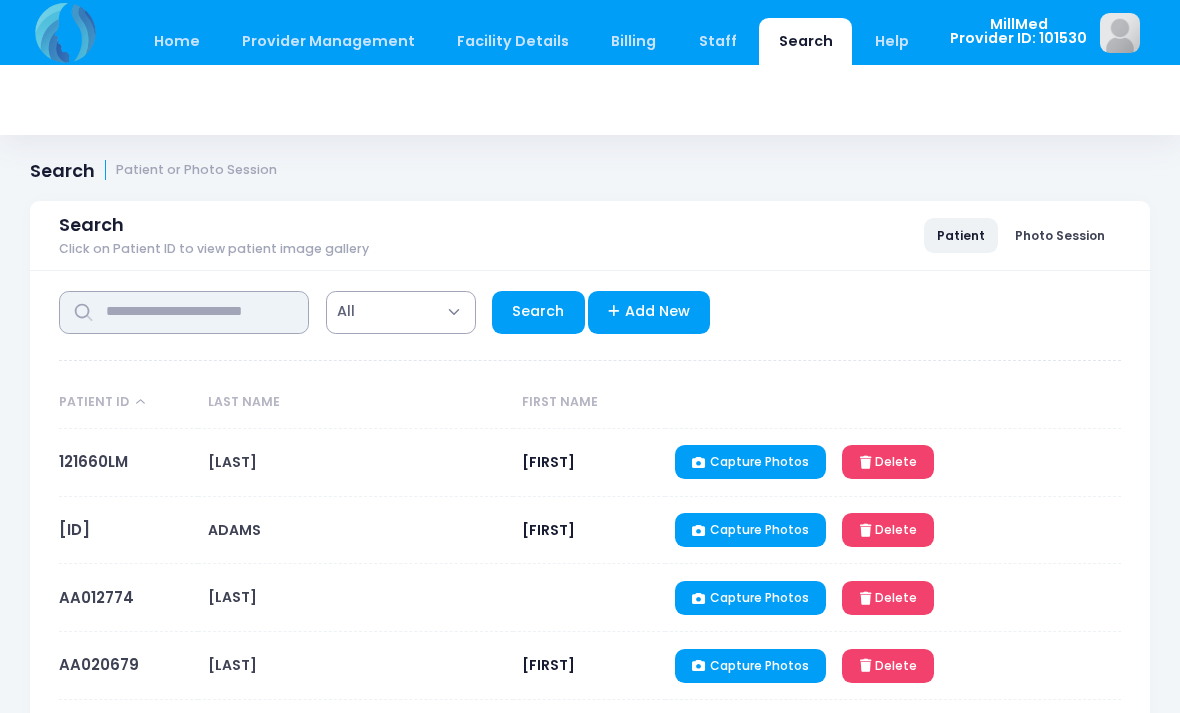 click at bounding box center (184, 312) 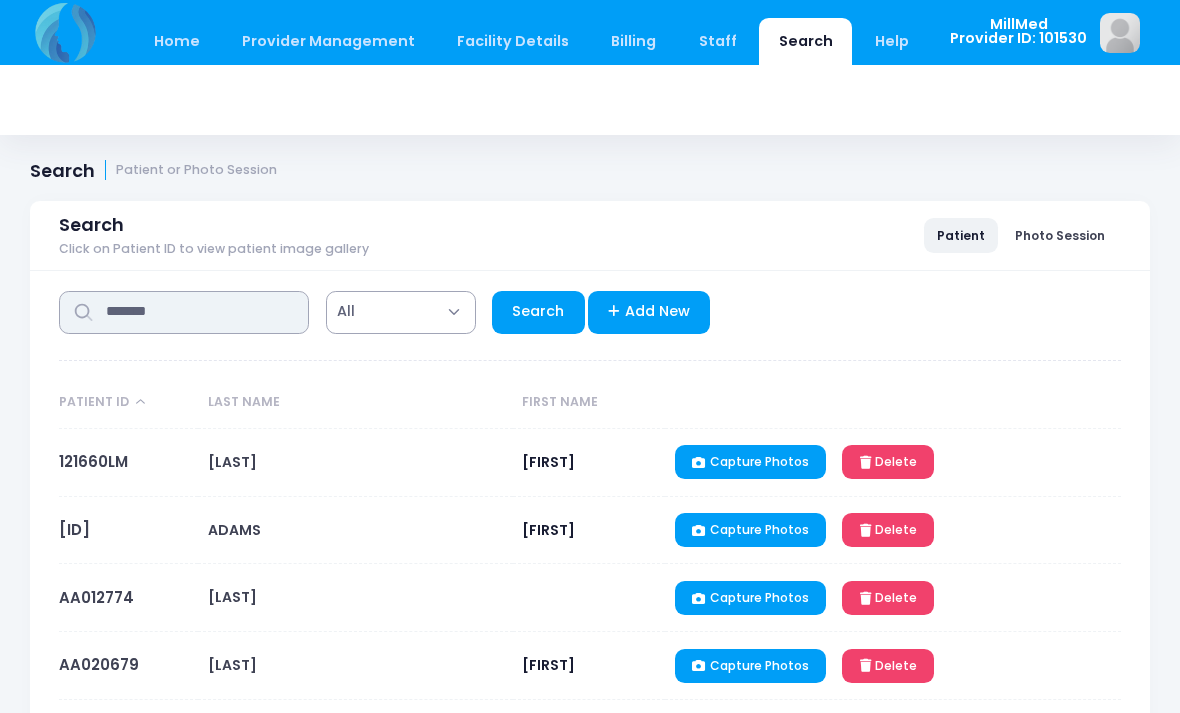 type on "*******" 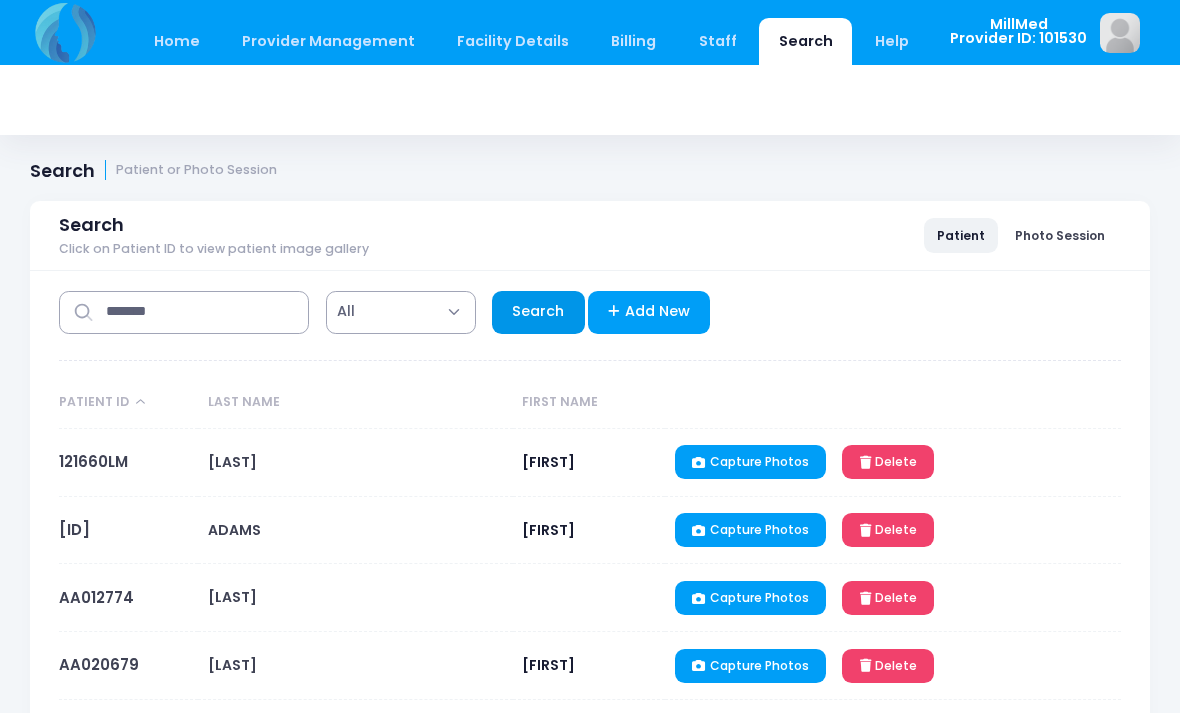 click on "Search" at bounding box center (538, 312) 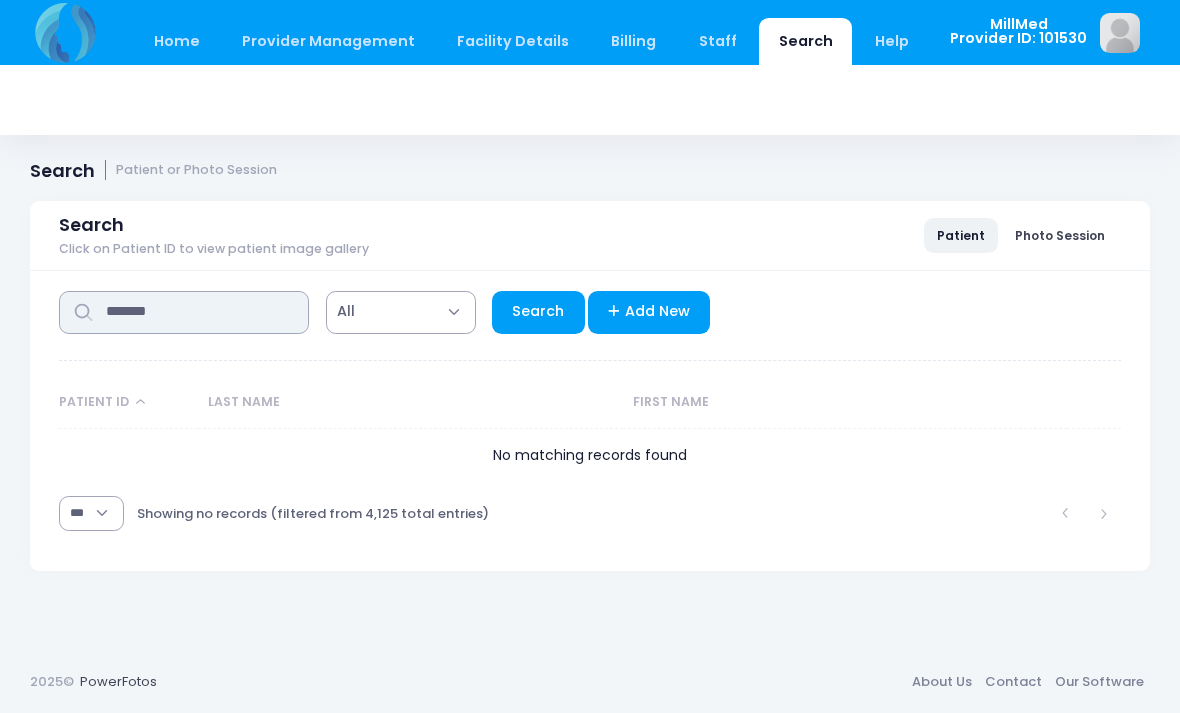 click on "*******" at bounding box center (184, 312) 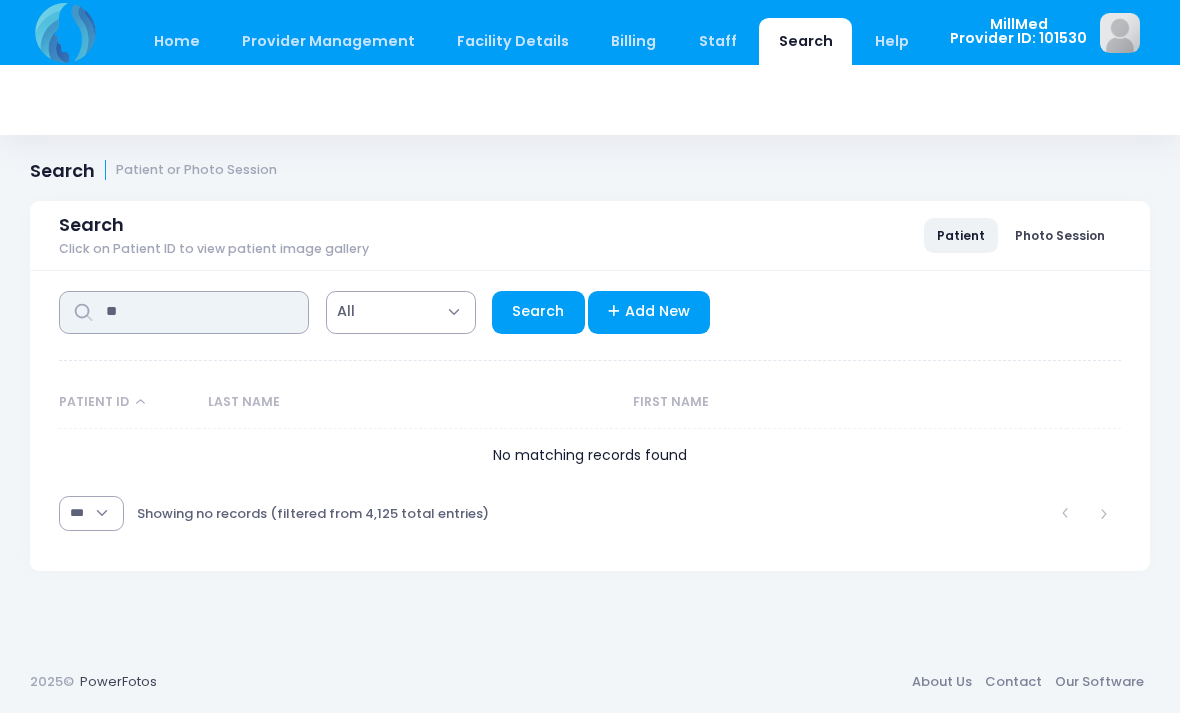 type on "*" 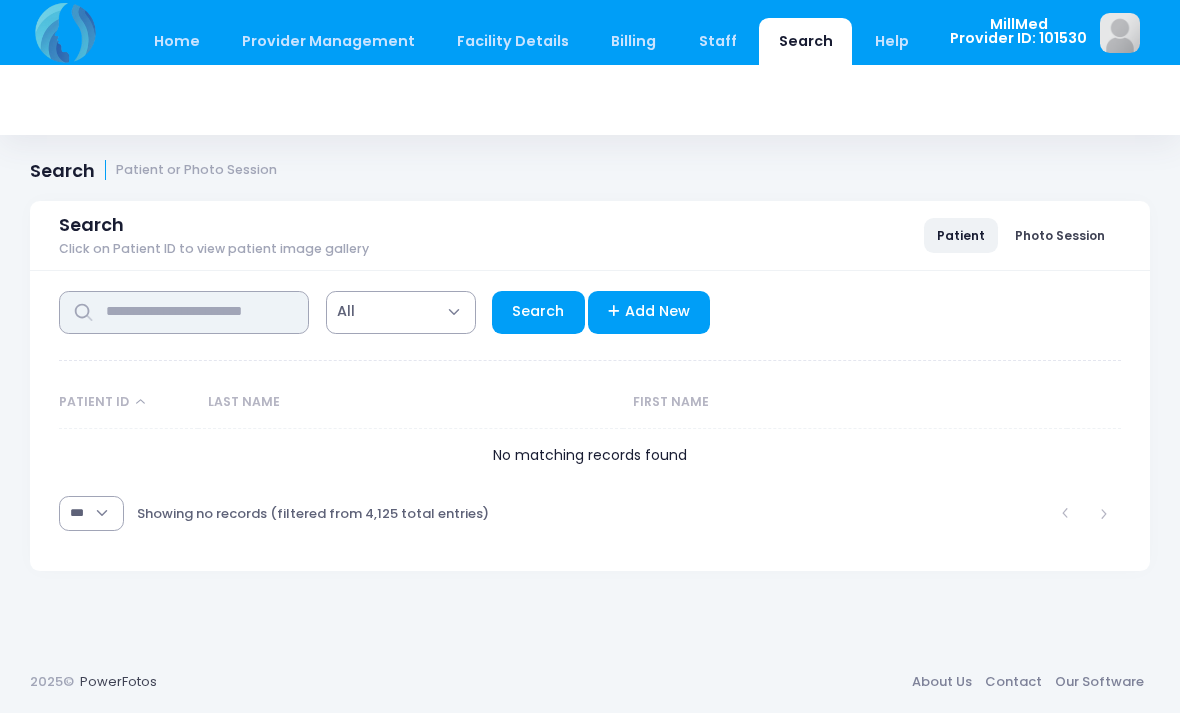 click at bounding box center (184, 312) 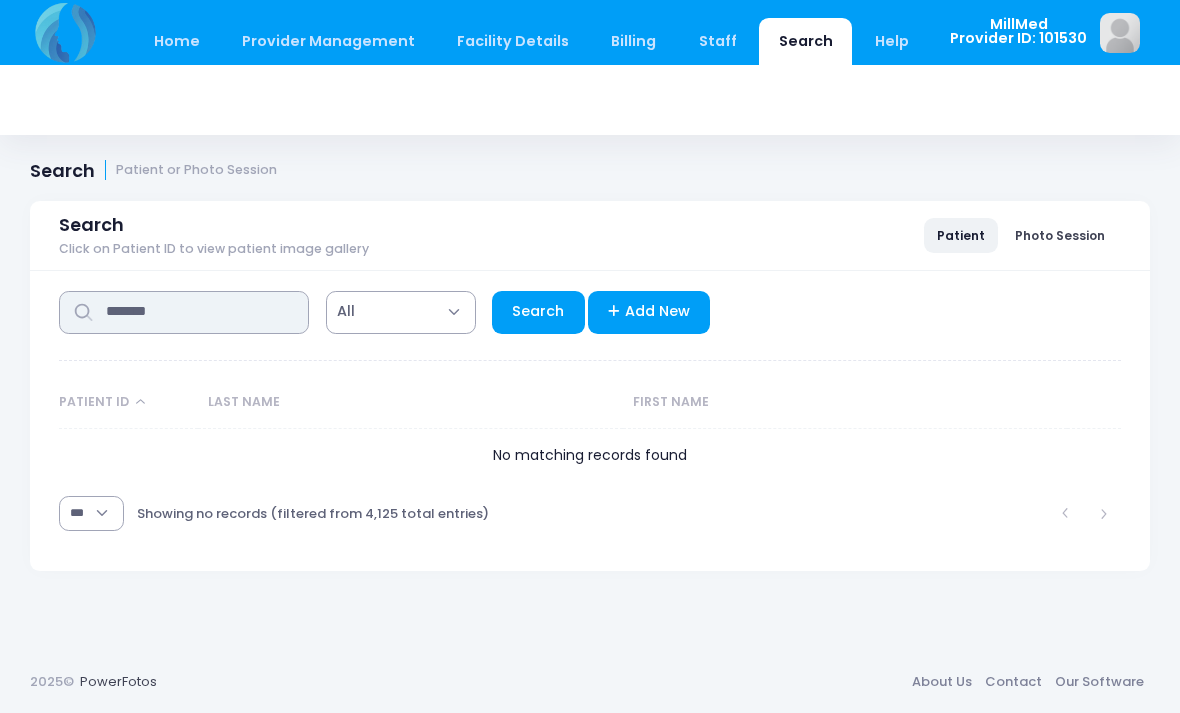 type on "*******" 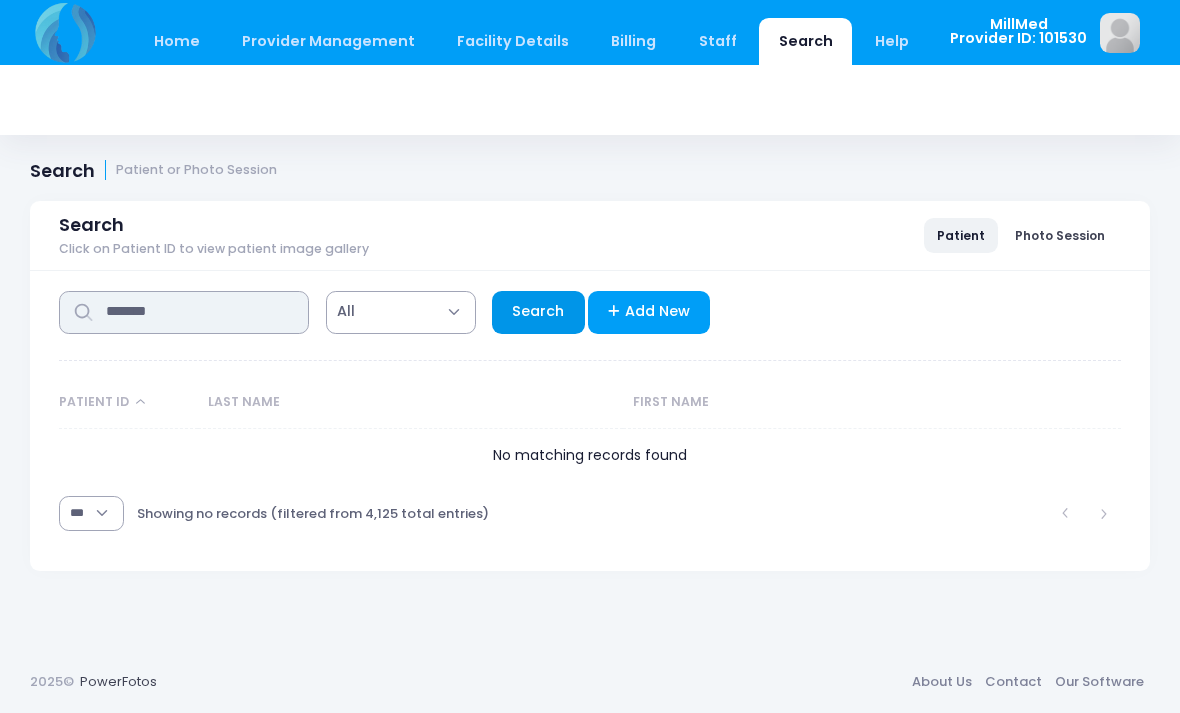 type on "*******" 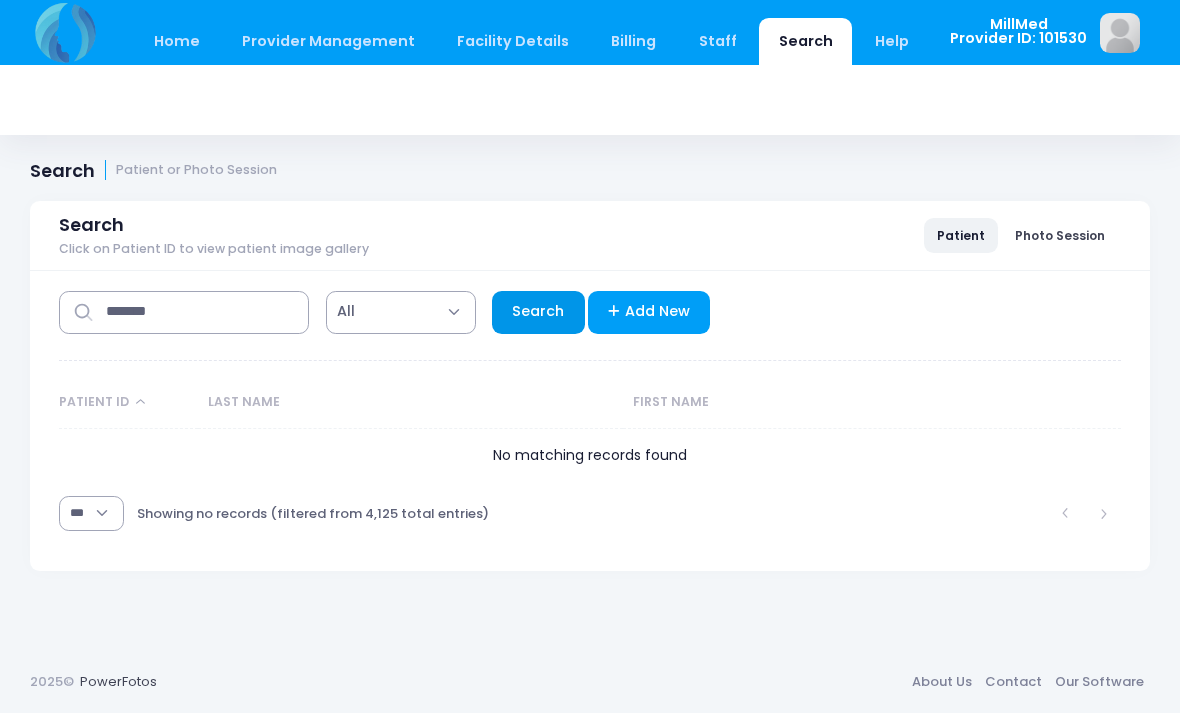 click on "Search" at bounding box center (538, 312) 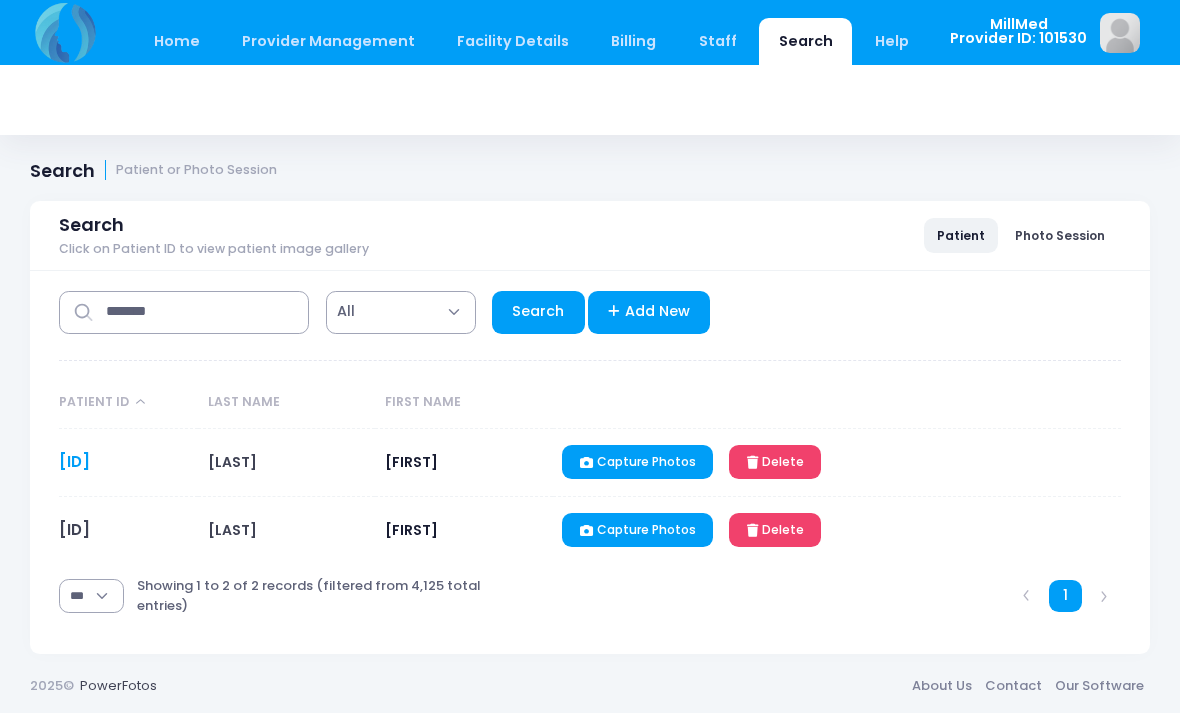 click on "JB031770" at bounding box center (74, 461) 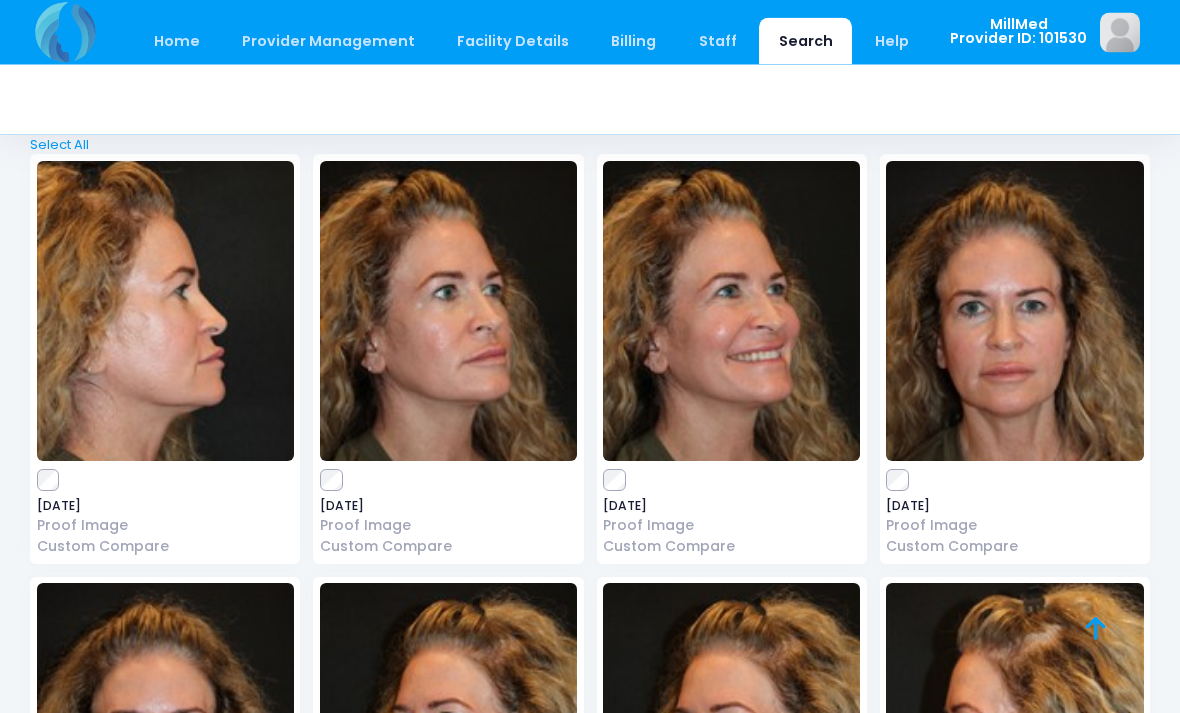 scroll, scrollTop: 1896, scrollLeft: 0, axis: vertical 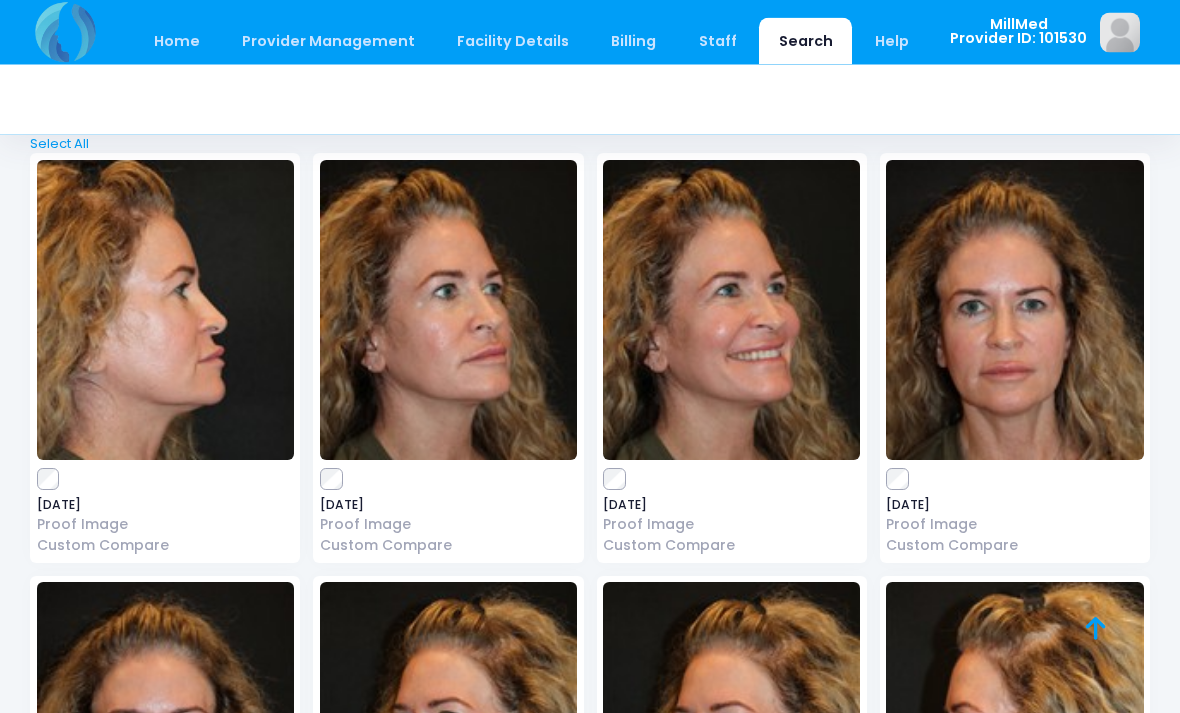 click at bounding box center (448, 311) 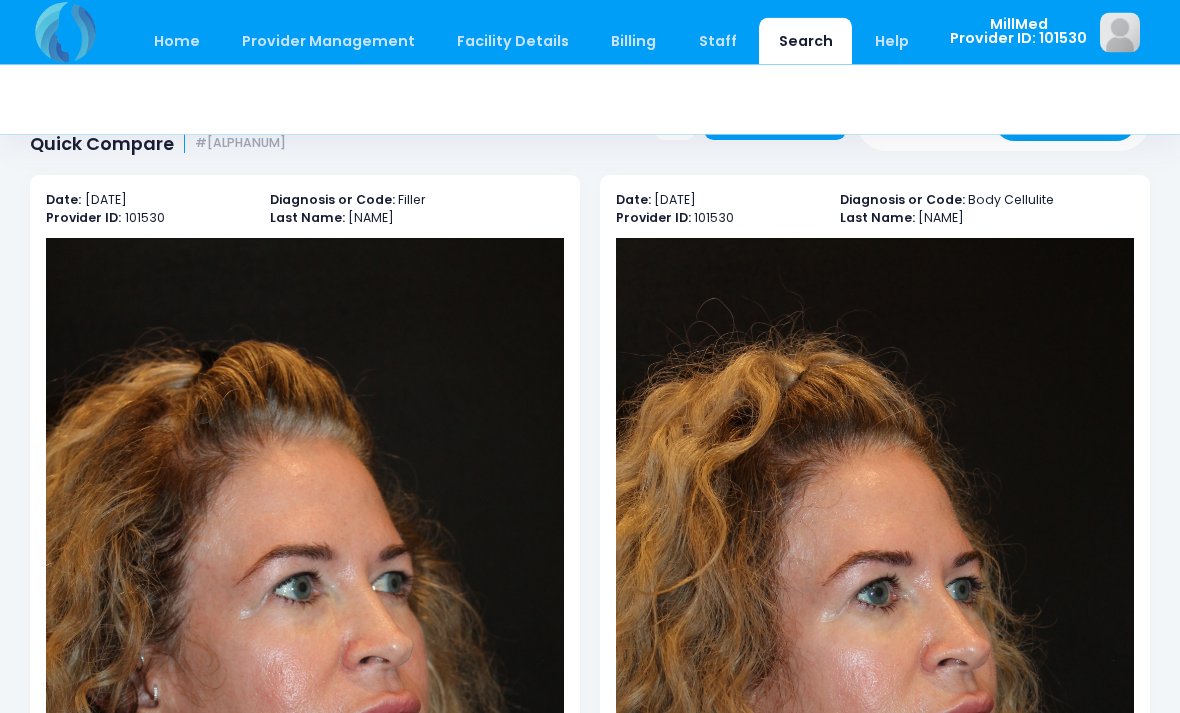 scroll, scrollTop: 0, scrollLeft: 0, axis: both 